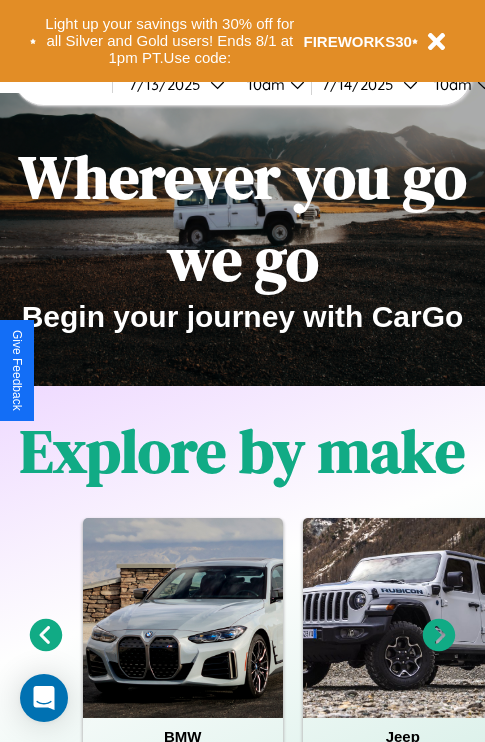 scroll, scrollTop: 0, scrollLeft: 0, axis: both 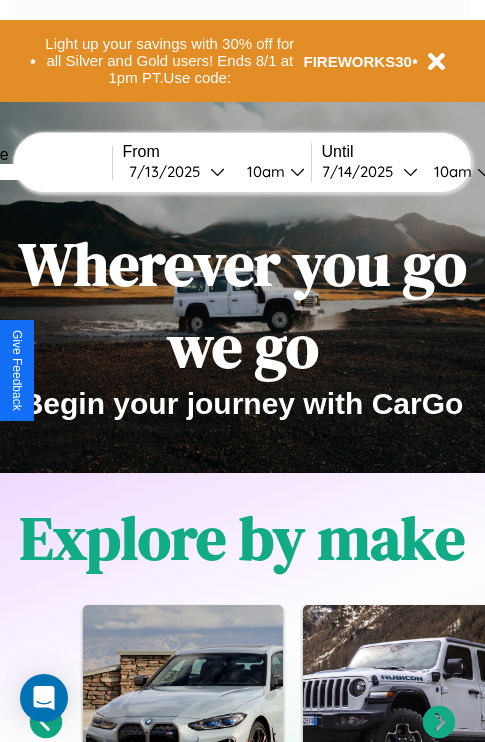 click at bounding box center [37, 172] 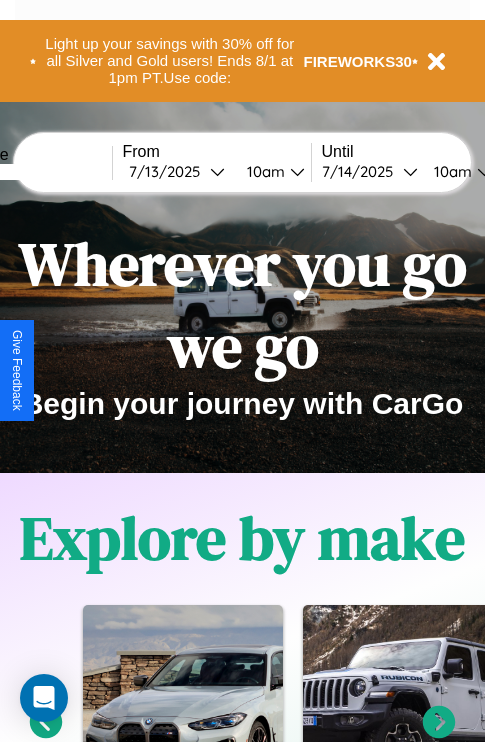 type on "****" 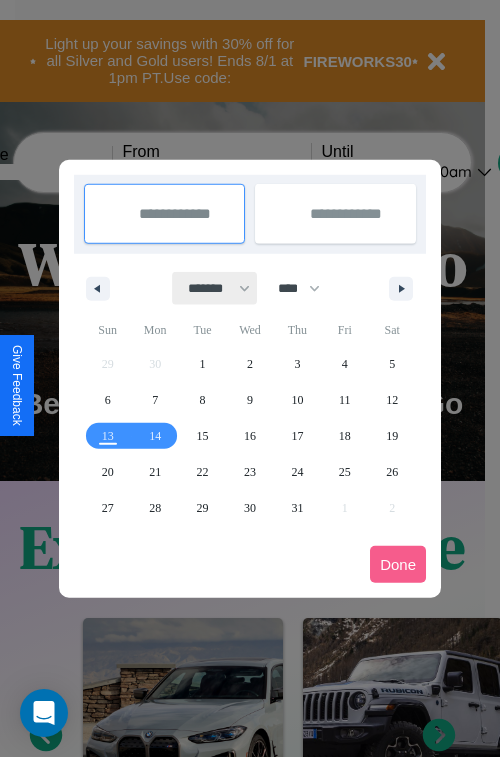 click on "******* ******** ***** ***** *** **** **** ****** ********* ******* ******** ********" at bounding box center [215, 288] 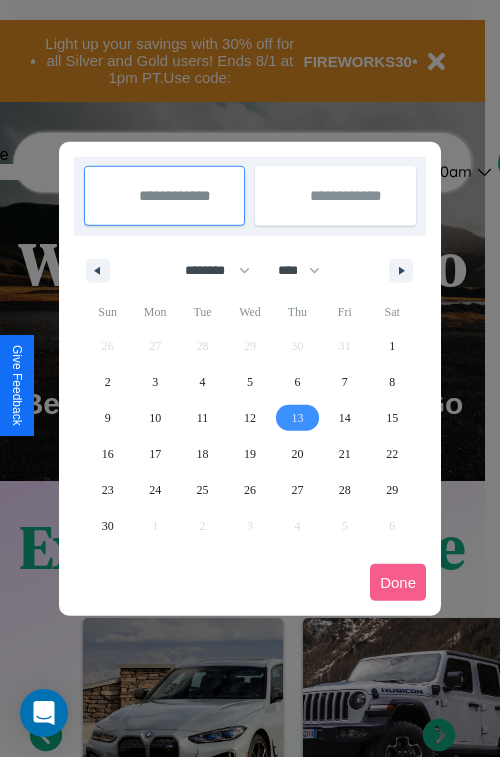 click on "13" at bounding box center (297, 418) 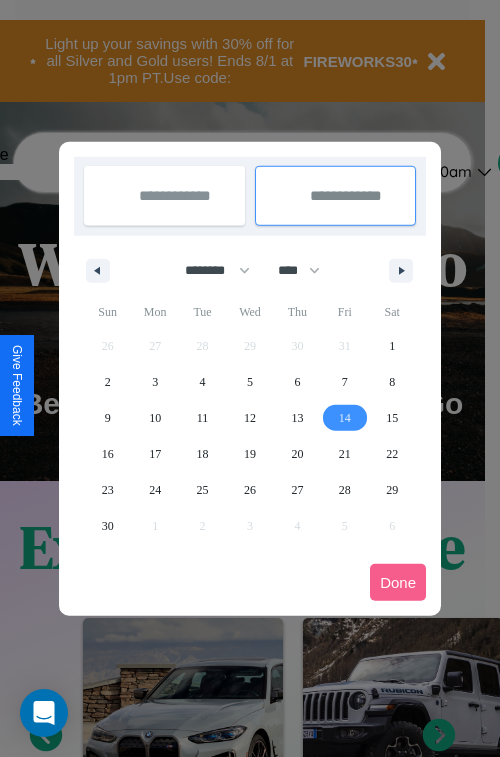 click on "14" at bounding box center [345, 418] 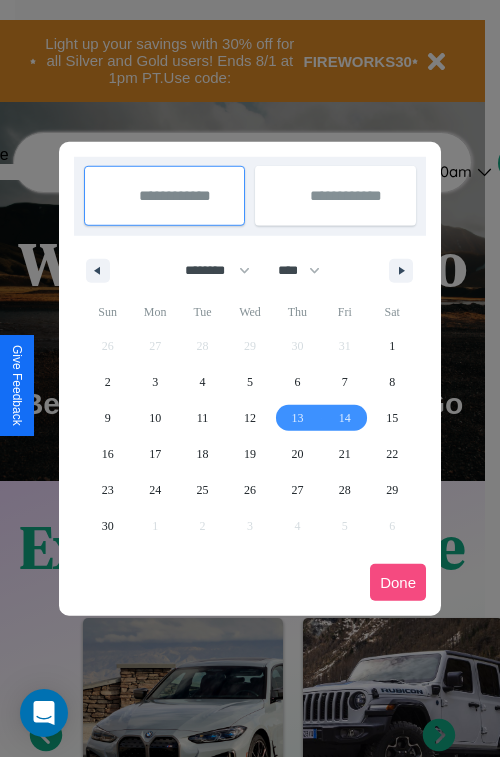 click on "Done" at bounding box center [398, 582] 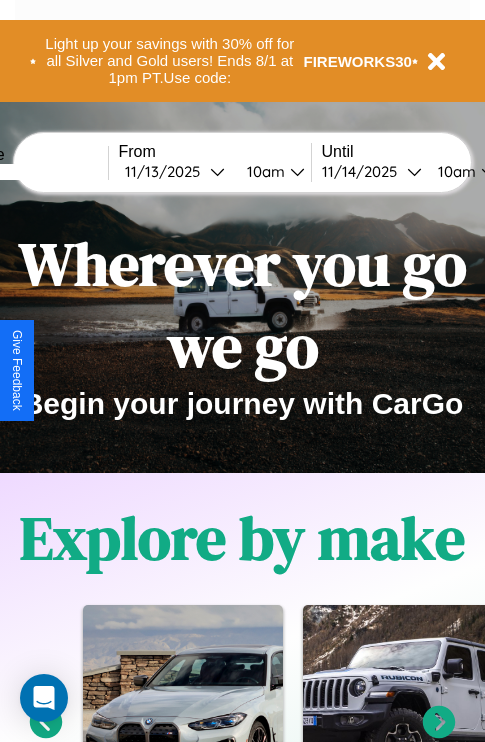 click on "10am" at bounding box center (263, 171) 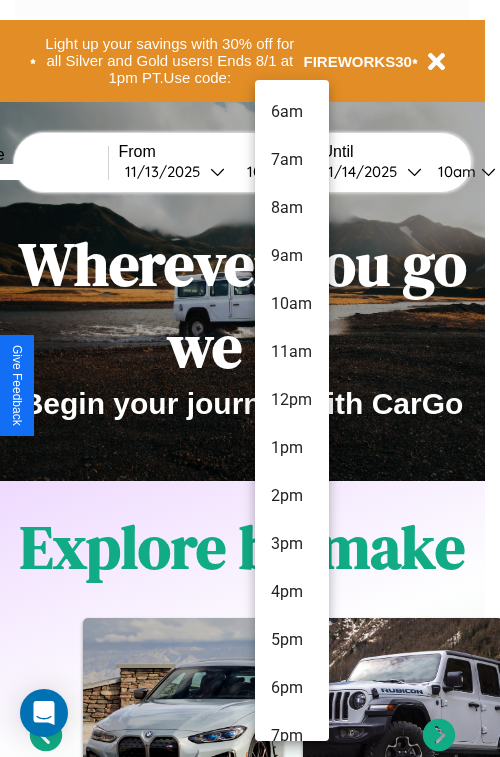 click on "4pm" at bounding box center (292, 592) 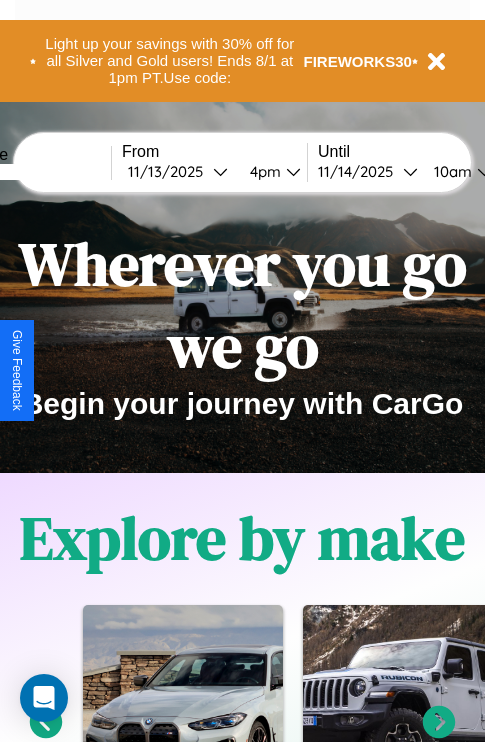 scroll, scrollTop: 0, scrollLeft: 74, axis: horizontal 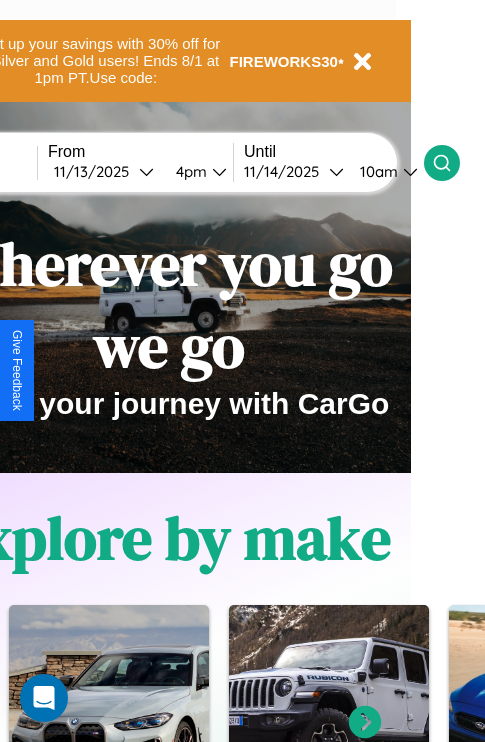 click 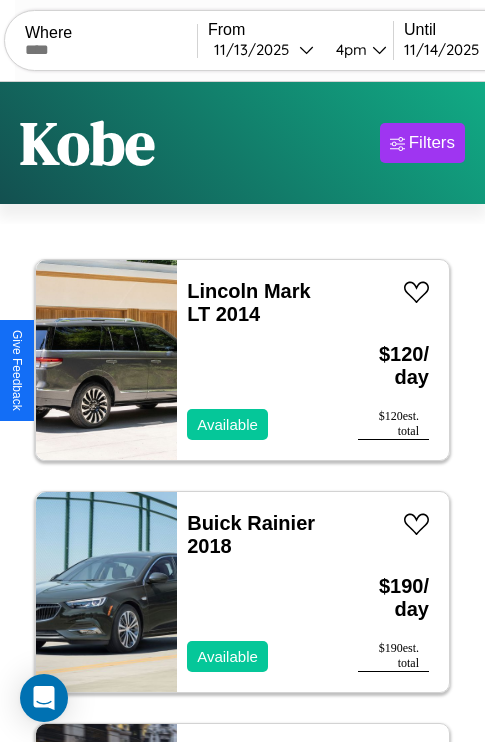 scroll, scrollTop: 50, scrollLeft: 0, axis: vertical 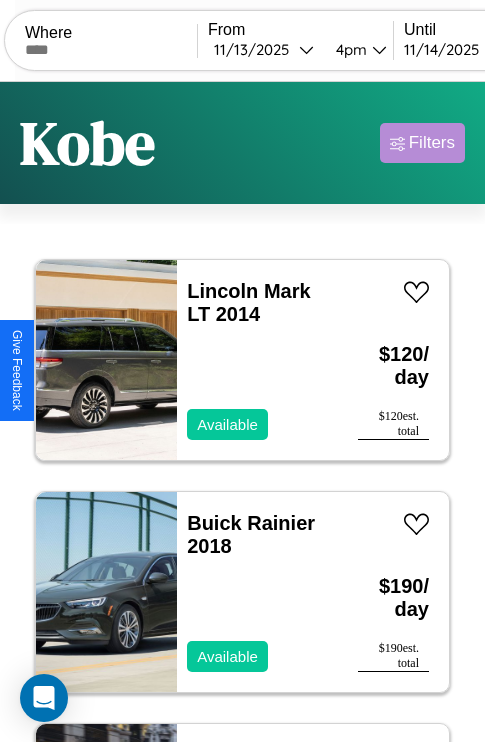 click on "Filters" at bounding box center (432, 143) 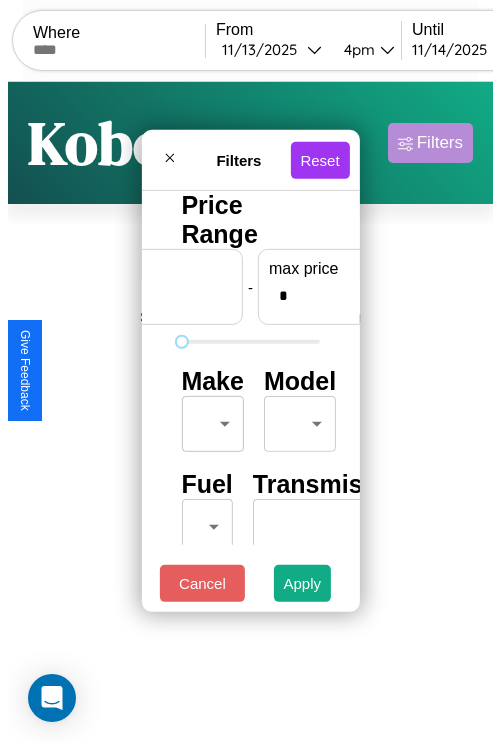 scroll, scrollTop: 0, scrollLeft: 124, axis: horizontal 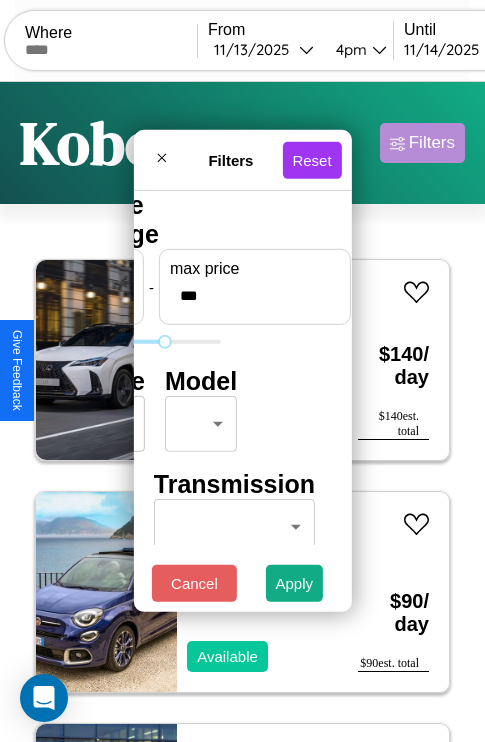 type on "***" 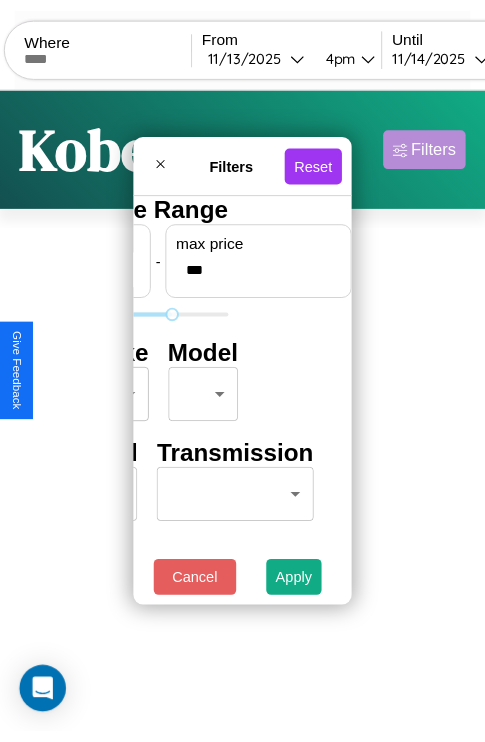 scroll, scrollTop: 0, scrollLeft: 0, axis: both 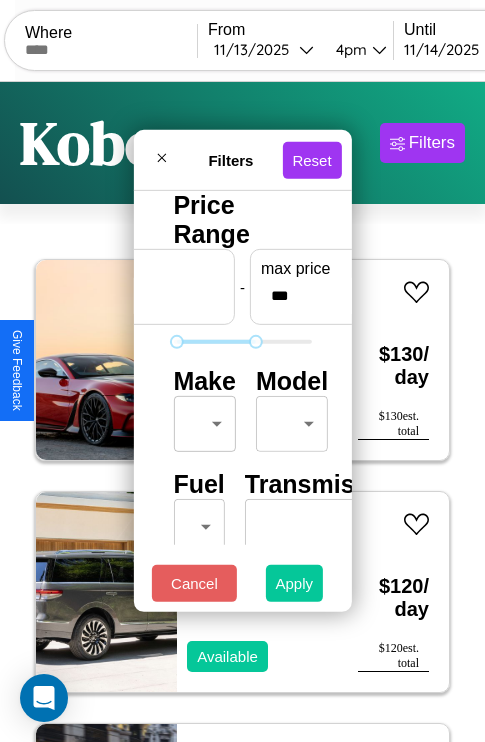 type on "**" 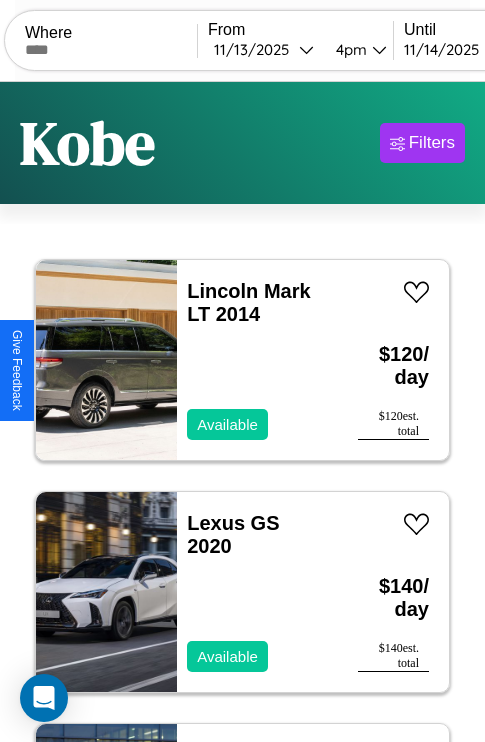 scroll, scrollTop: 94, scrollLeft: 0, axis: vertical 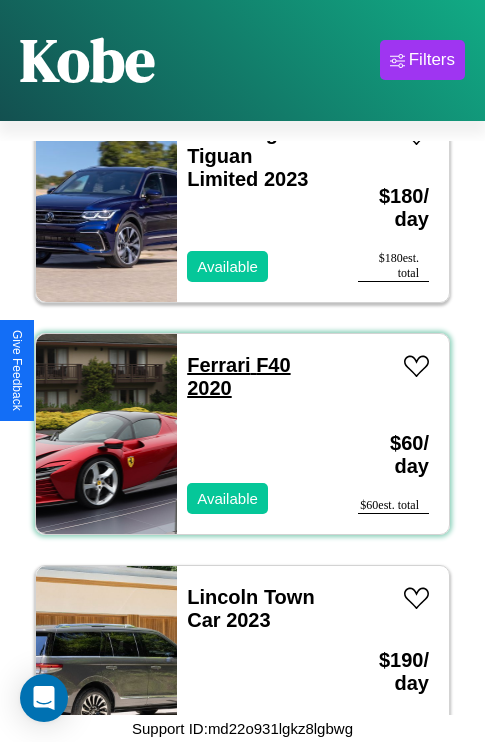 click on "Ferrari   F40   2020" at bounding box center [238, 376] 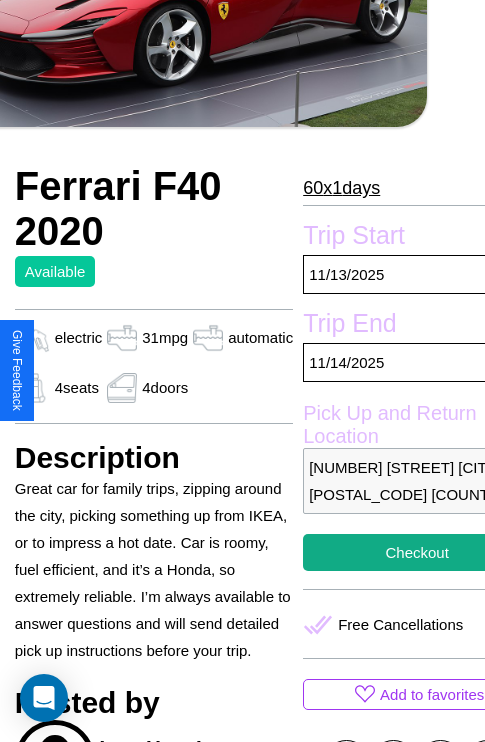 scroll, scrollTop: 458, scrollLeft: 96, axis: both 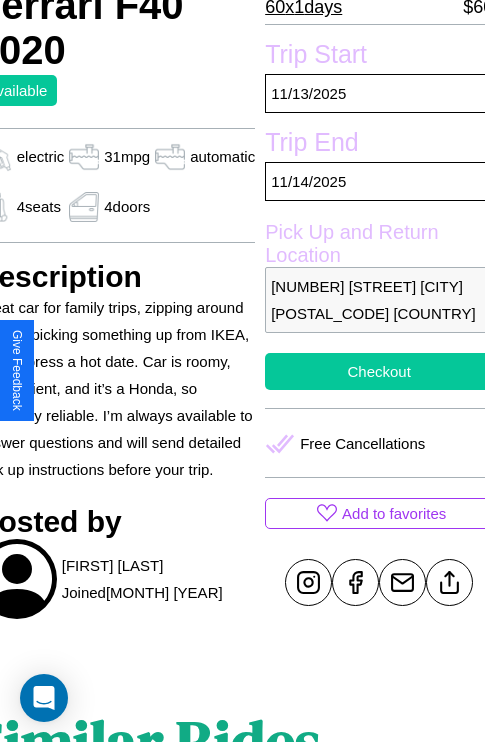 click on "Checkout" at bounding box center [379, 371] 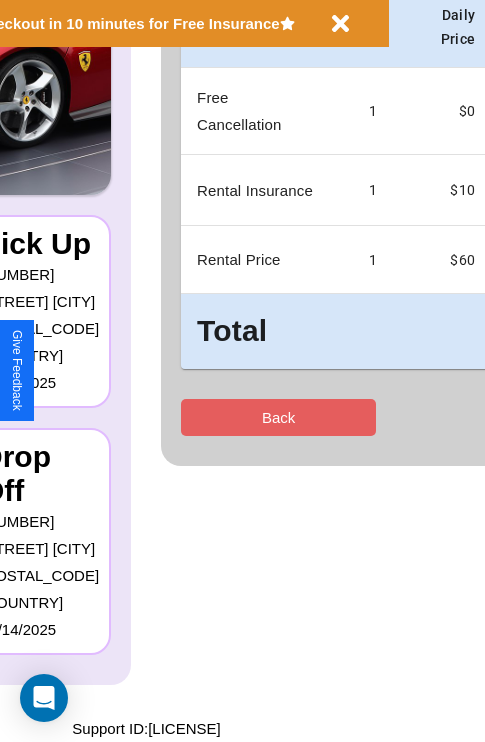 scroll, scrollTop: 0, scrollLeft: 0, axis: both 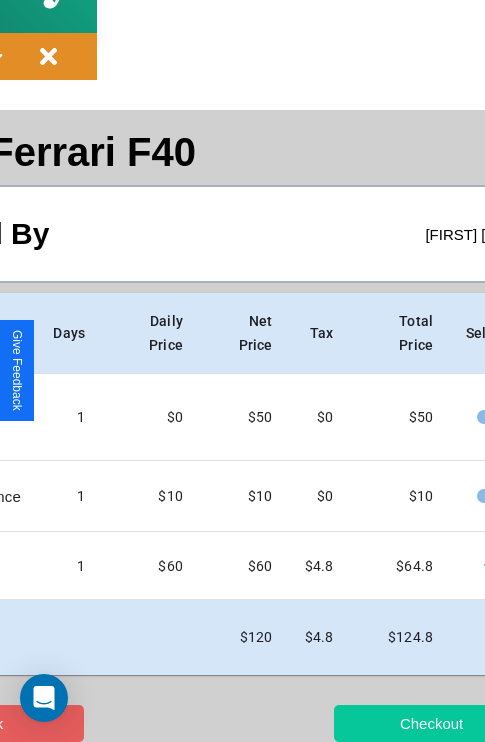 click on "Checkout" at bounding box center (431, 723) 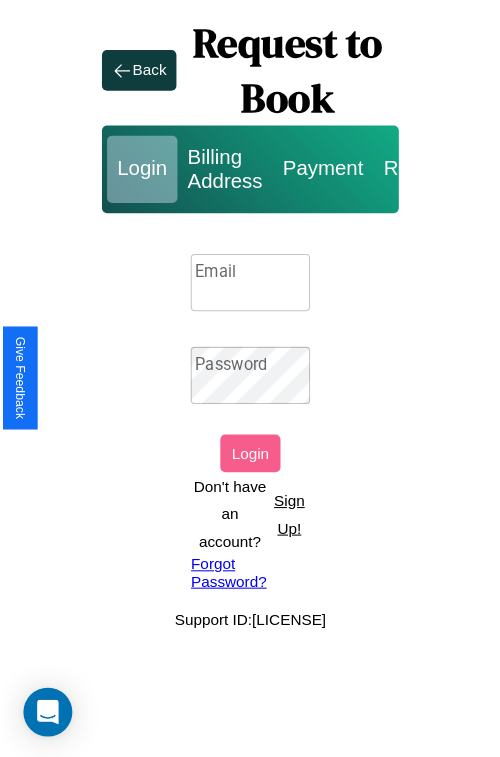 scroll, scrollTop: 0, scrollLeft: 0, axis: both 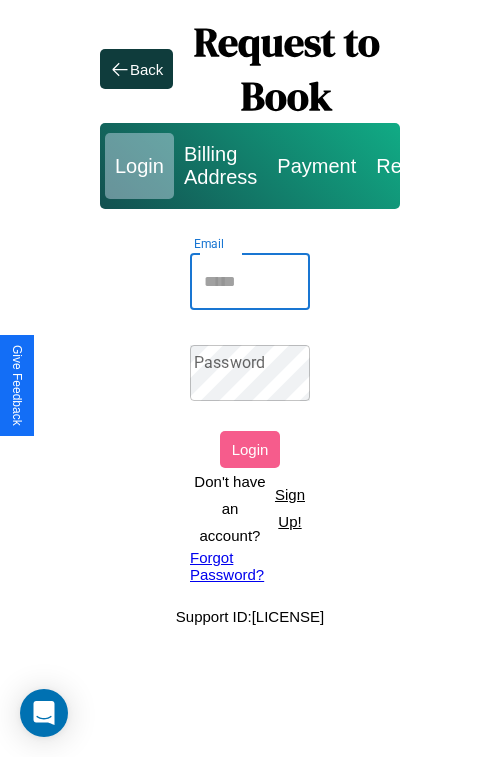 click on "Email" at bounding box center (250, 282) 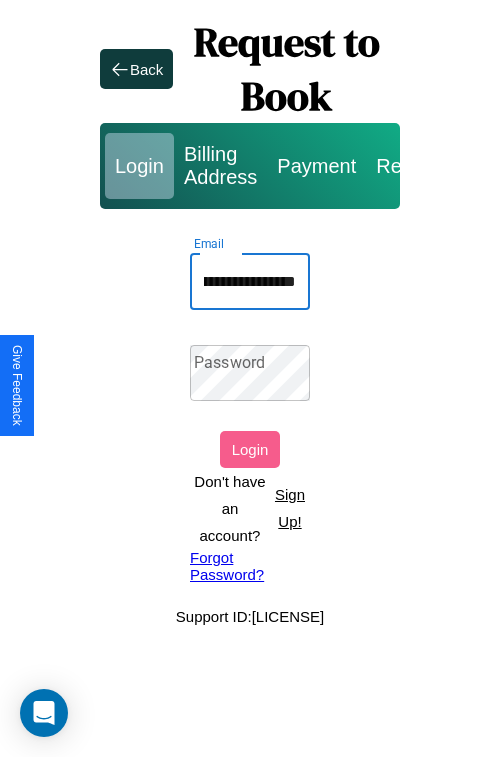 scroll, scrollTop: 0, scrollLeft: 78, axis: horizontal 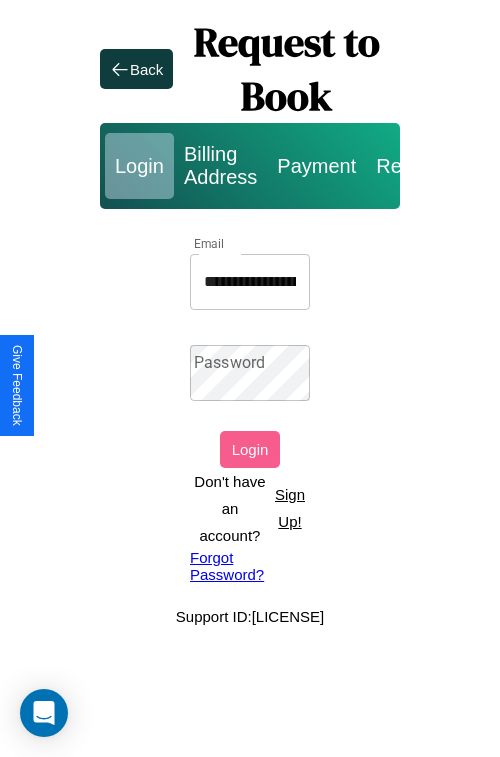 click on "Forgot Password?" at bounding box center [250, 566] 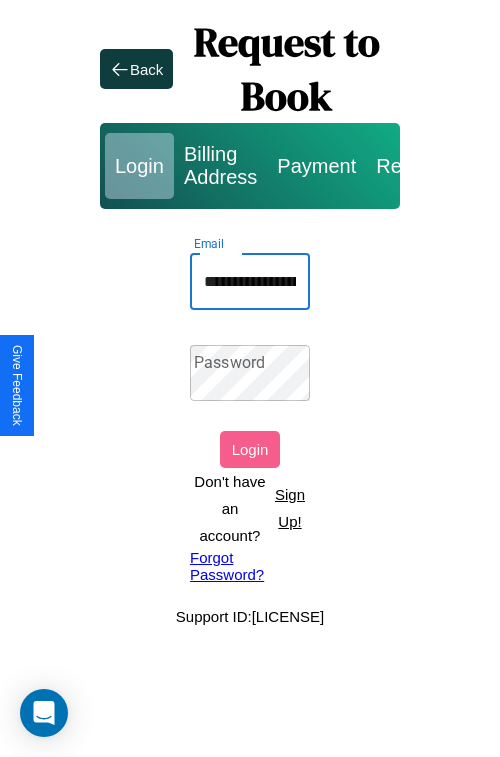 scroll, scrollTop: 0, scrollLeft: 79, axis: horizontal 